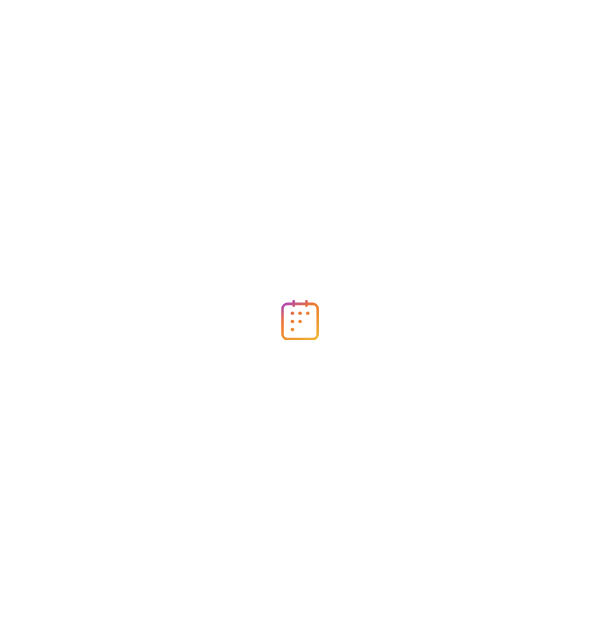 scroll, scrollTop: 0, scrollLeft: 0, axis: both 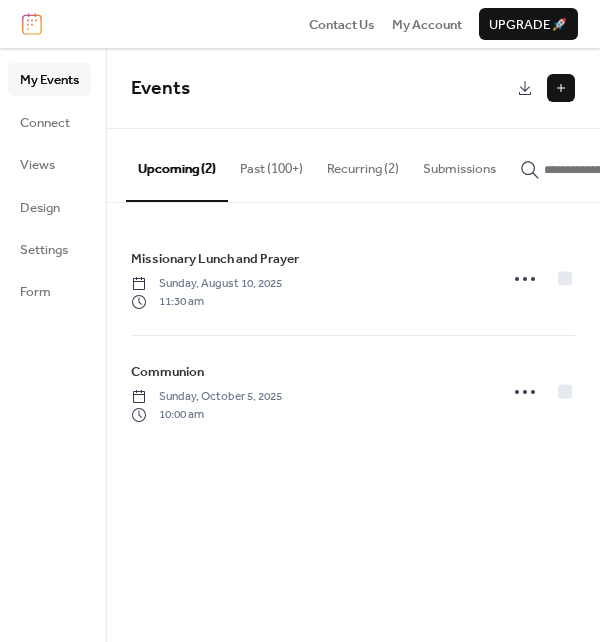 click on "Past (100+)" at bounding box center [271, 164] 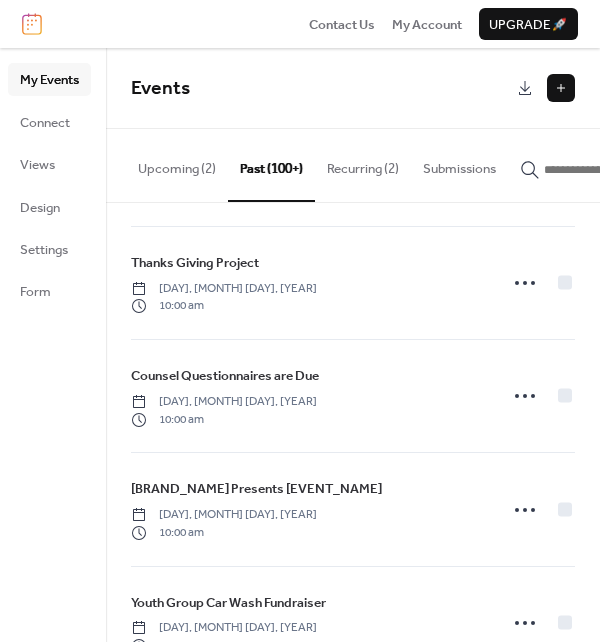 scroll, scrollTop: 8226, scrollLeft: 0, axis: vertical 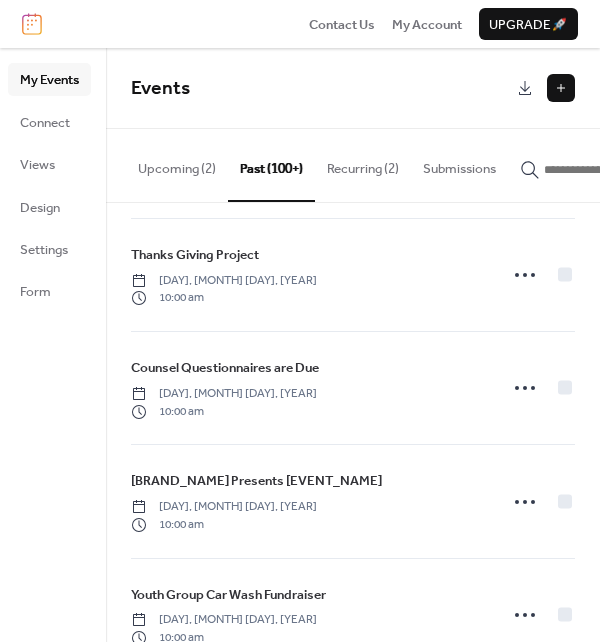 click 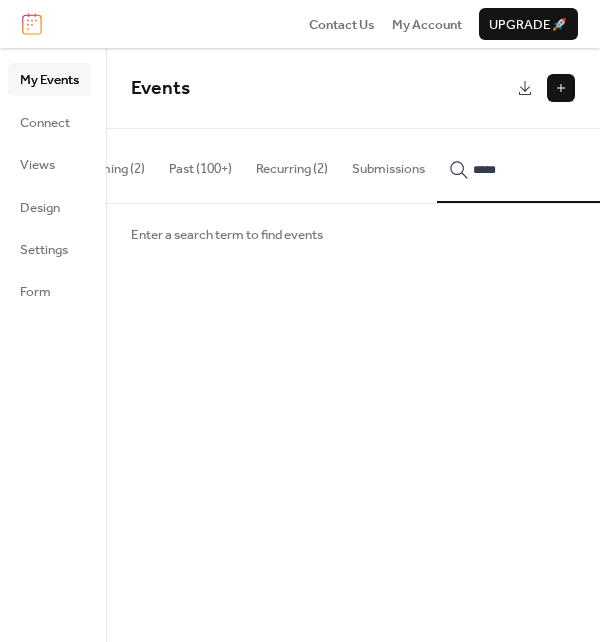 click on "****" at bounding box center (521, 165) 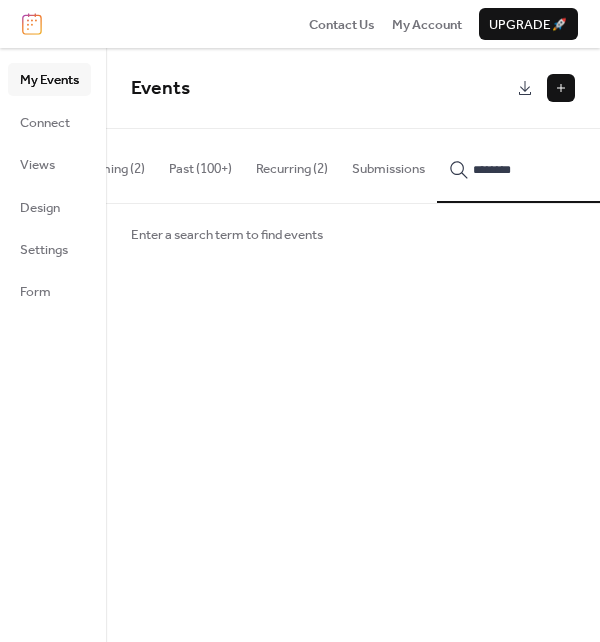 click on "*********" at bounding box center (521, 165) 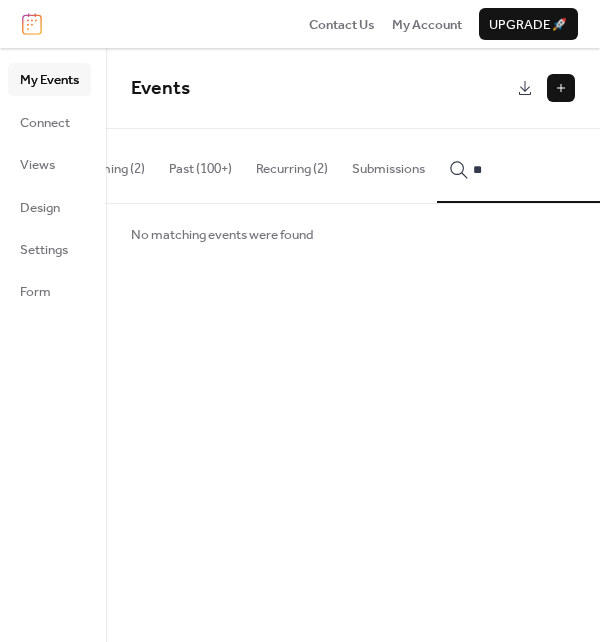 type on "*" 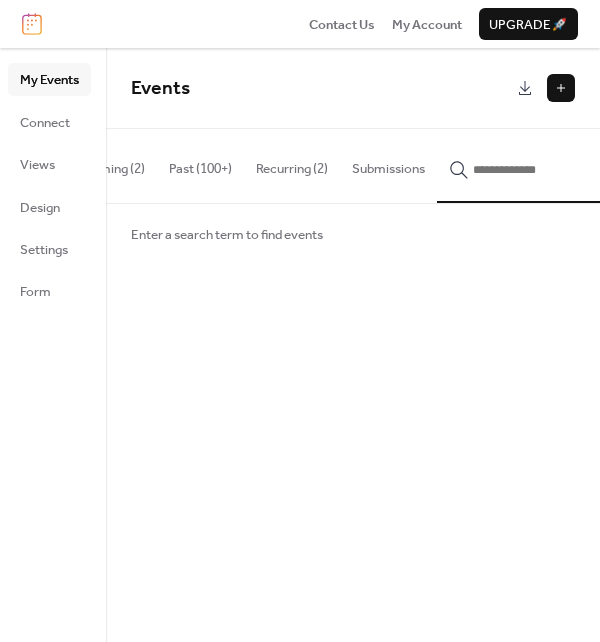scroll, scrollTop: 0, scrollLeft: 0, axis: both 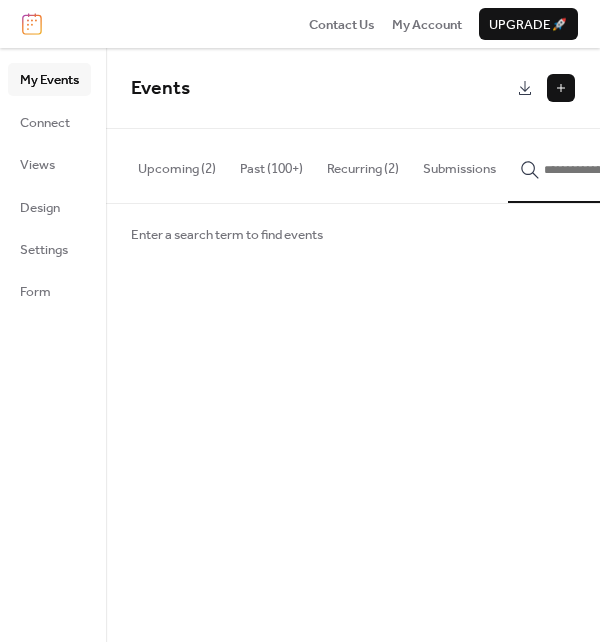 type 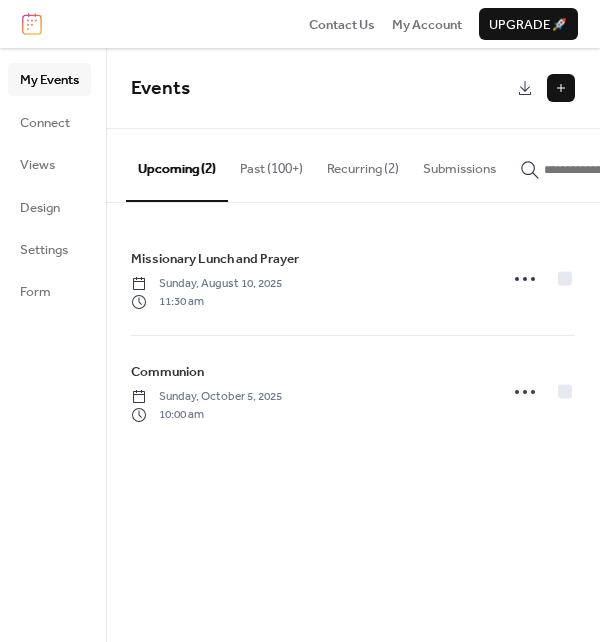 click at bounding box center [561, 88] 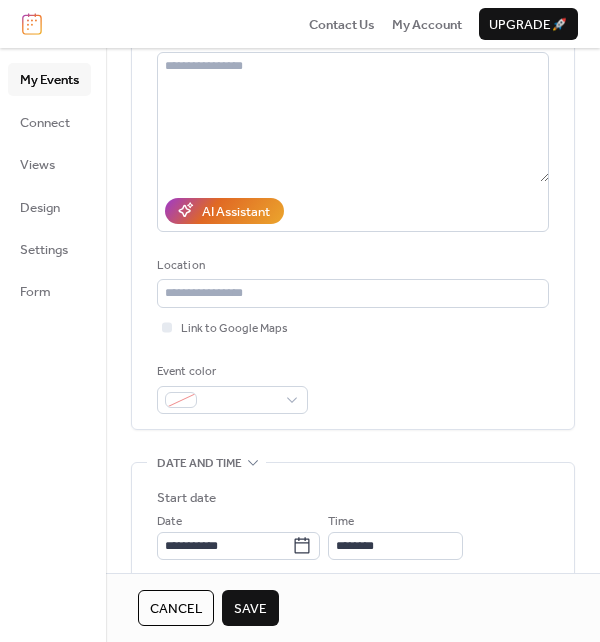 scroll, scrollTop: 216, scrollLeft: 0, axis: vertical 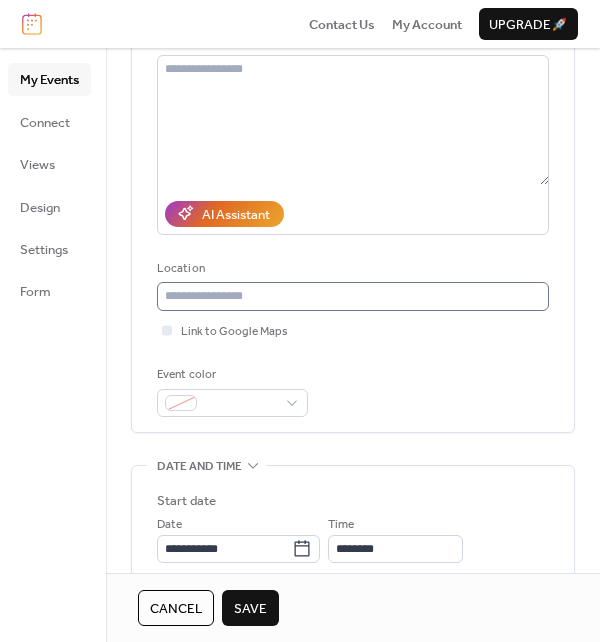 type on "**********" 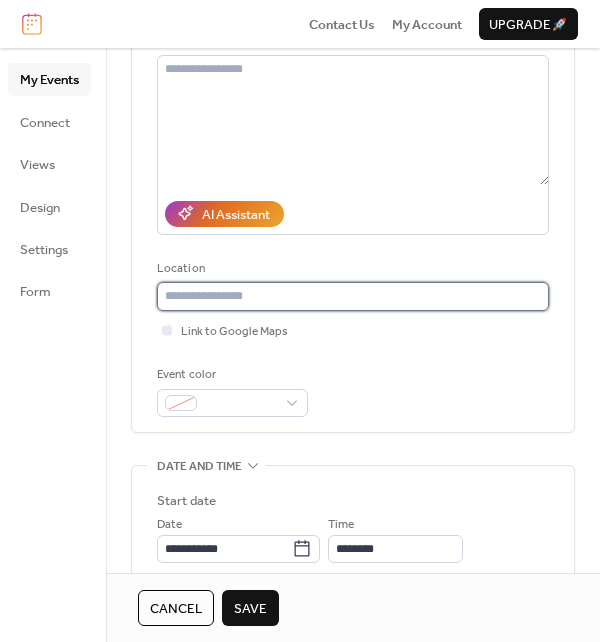 click at bounding box center [353, 296] 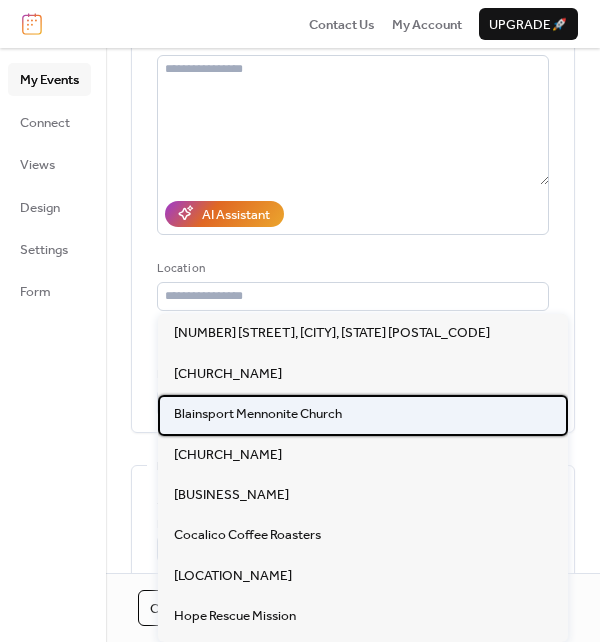 click on "Blainsport Mennonite Church" at bounding box center (258, 414) 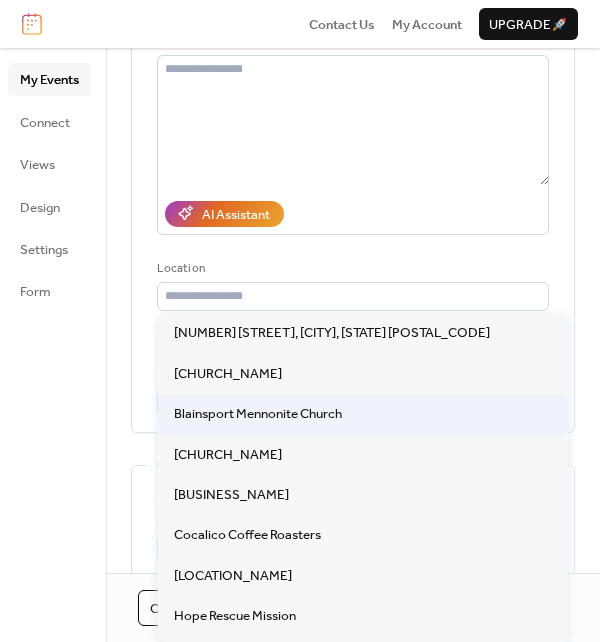 type on "**********" 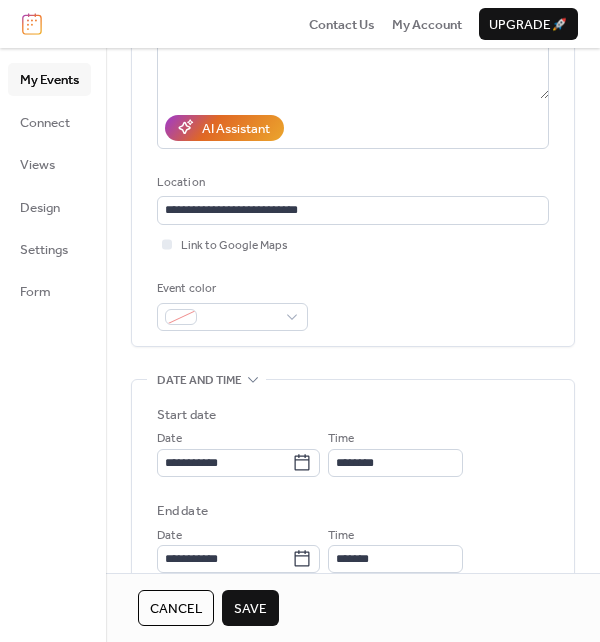 scroll, scrollTop: 292, scrollLeft: 0, axis: vertical 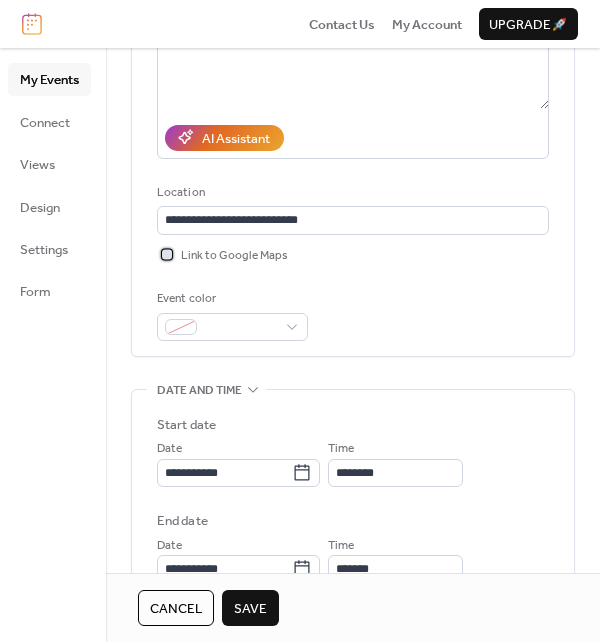 click at bounding box center [167, 254] 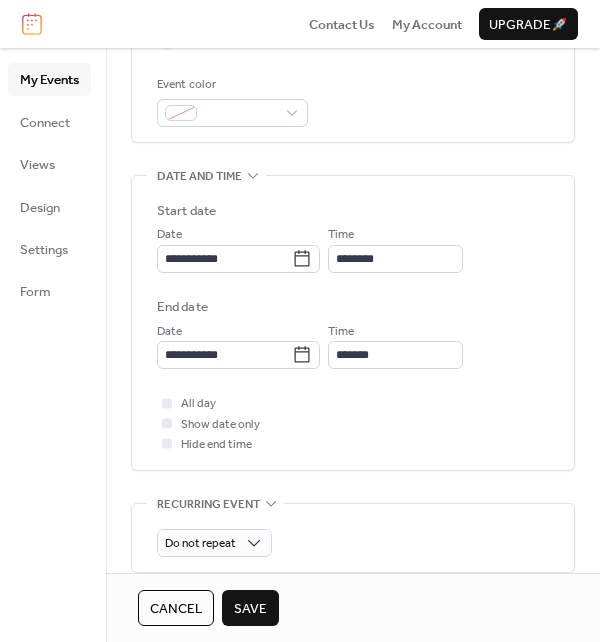 scroll, scrollTop: 520, scrollLeft: 0, axis: vertical 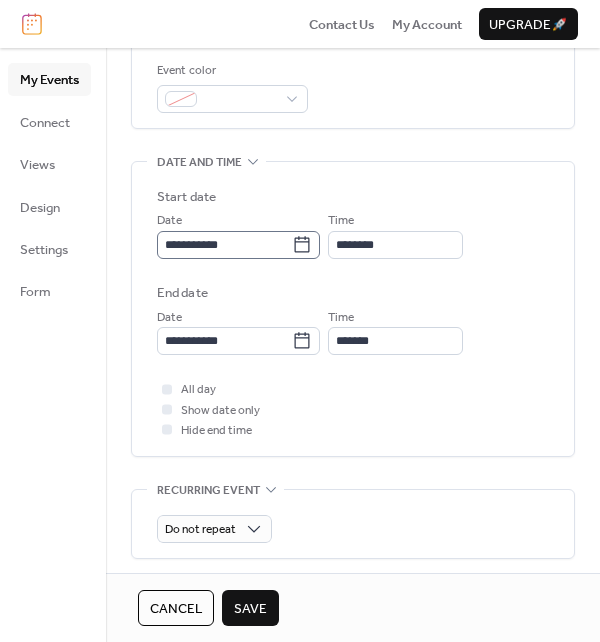 click 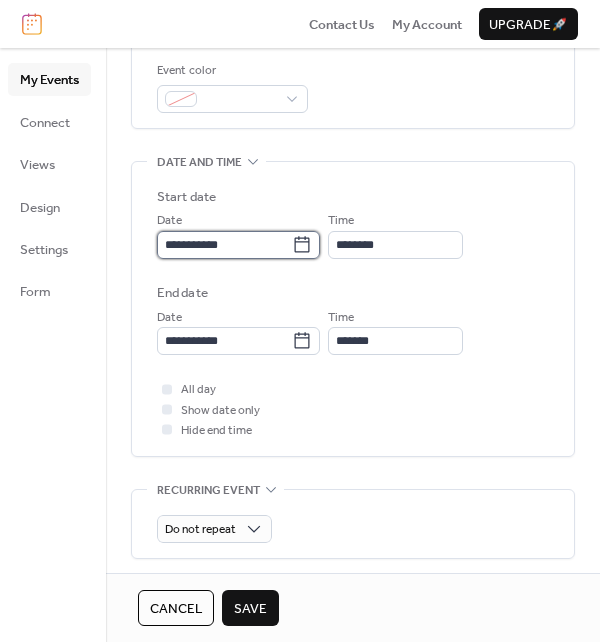 click on "**********" at bounding box center (224, 245) 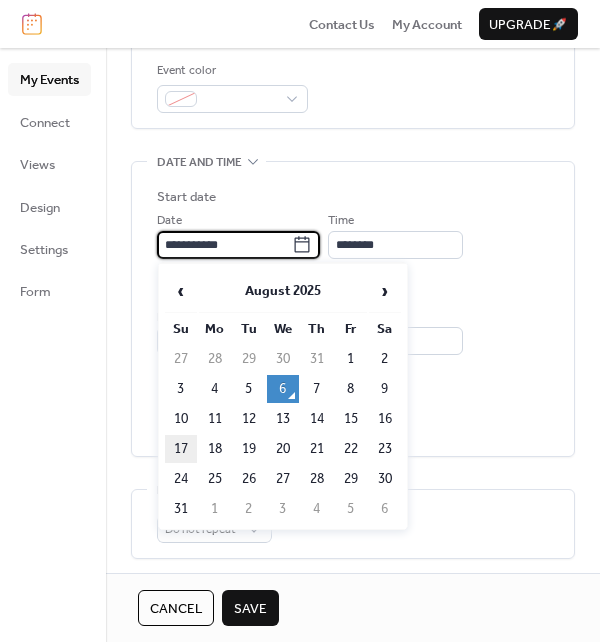 click on "17" at bounding box center [181, 449] 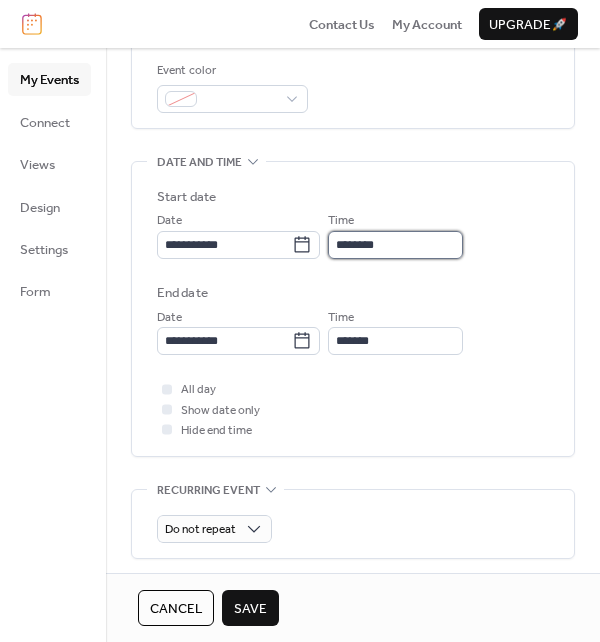 click on "********" at bounding box center (395, 245) 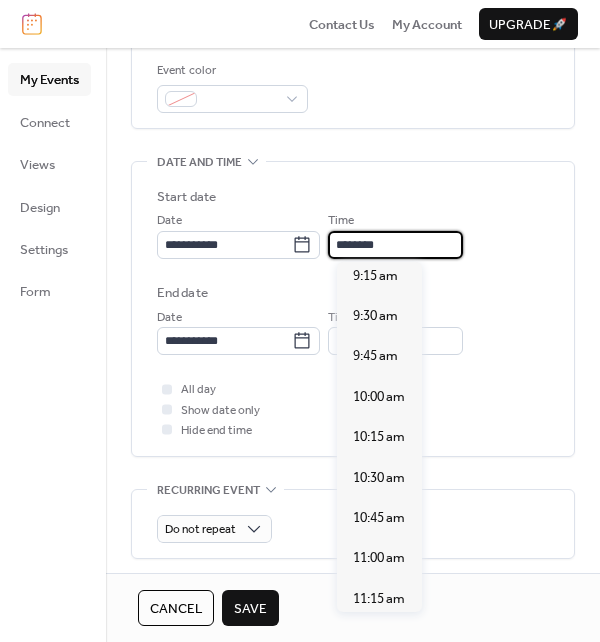 scroll, scrollTop: 1502, scrollLeft: 0, axis: vertical 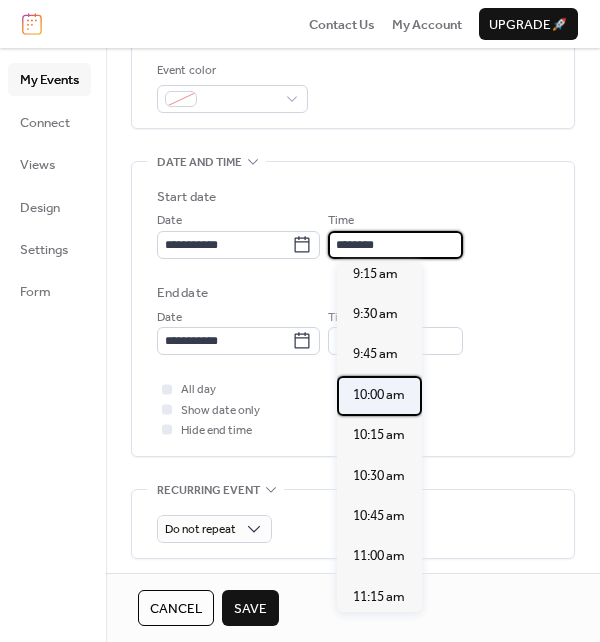 click on "10:00 am" at bounding box center [379, 395] 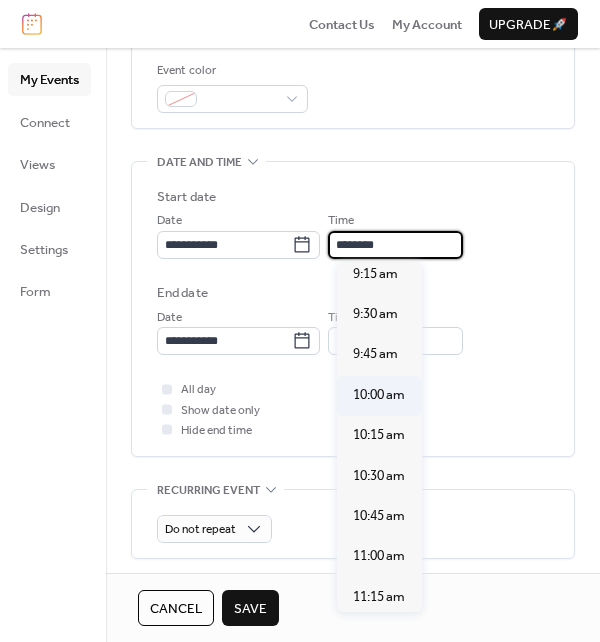 type on "********" 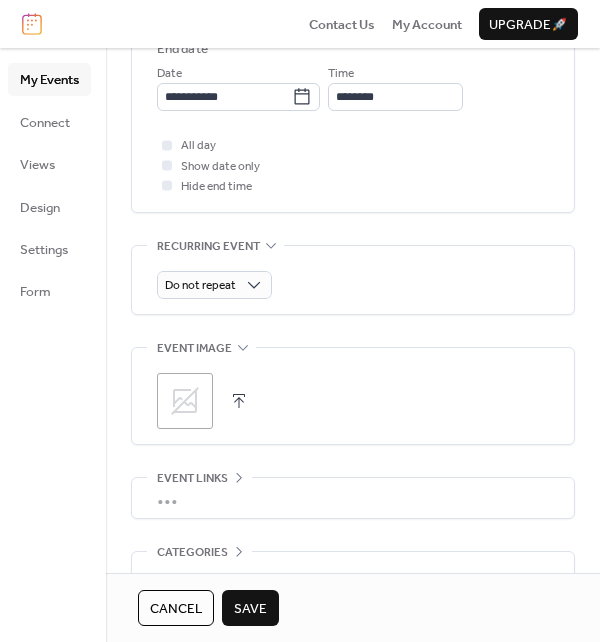scroll, scrollTop: 875, scrollLeft: 0, axis: vertical 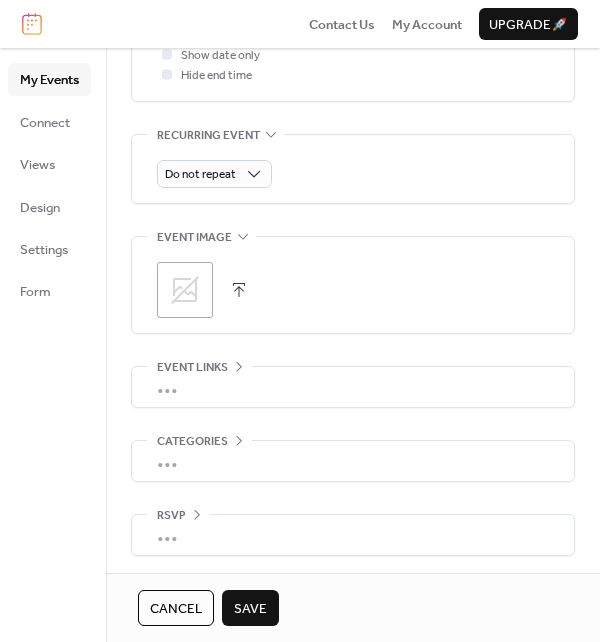 click on "Save" at bounding box center [250, 609] 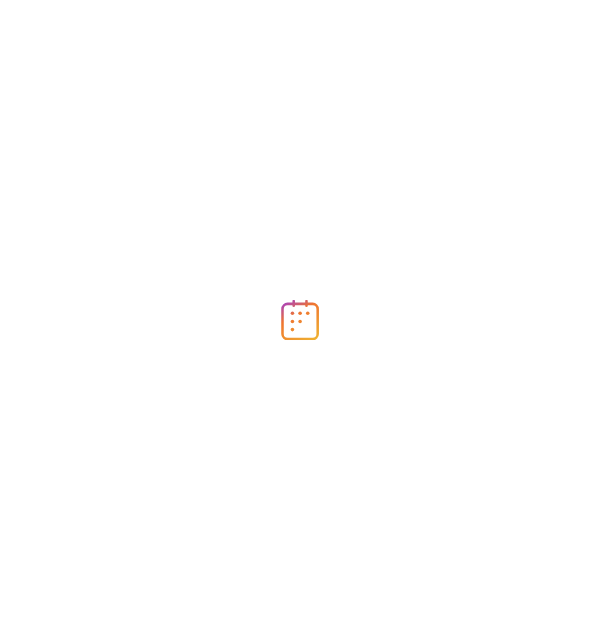 scroll, scrollTop: 0, scrollLeft: 0, axis: both 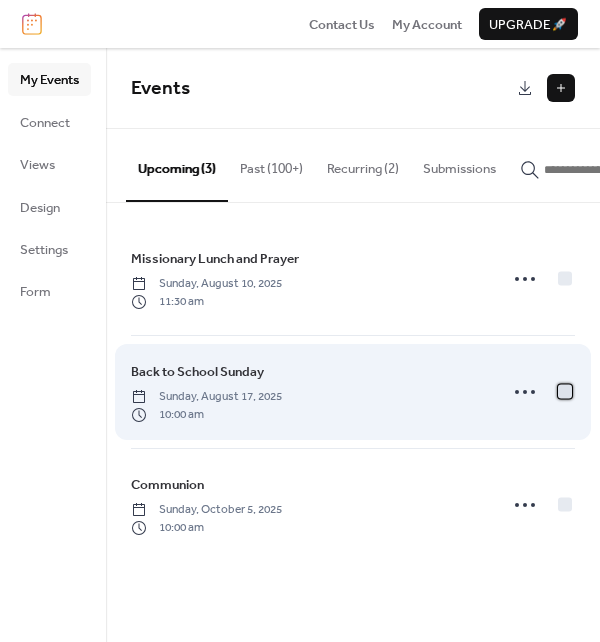 click at bounding box center [565, 391] 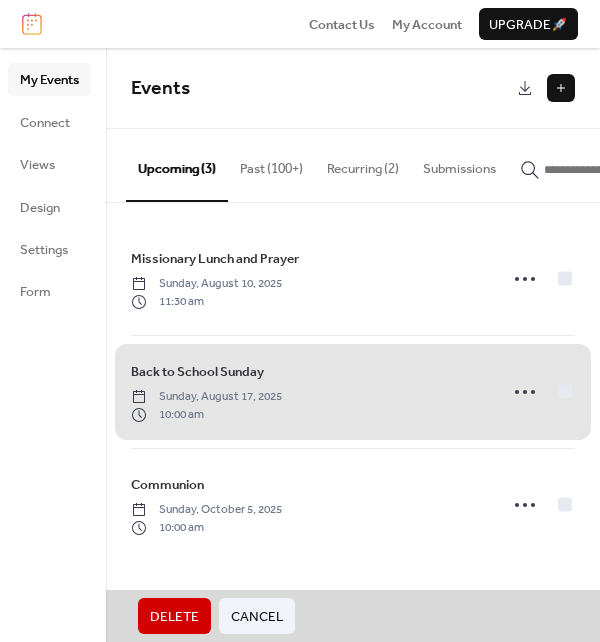 click on "Delete" at bounding box center (174, 617) 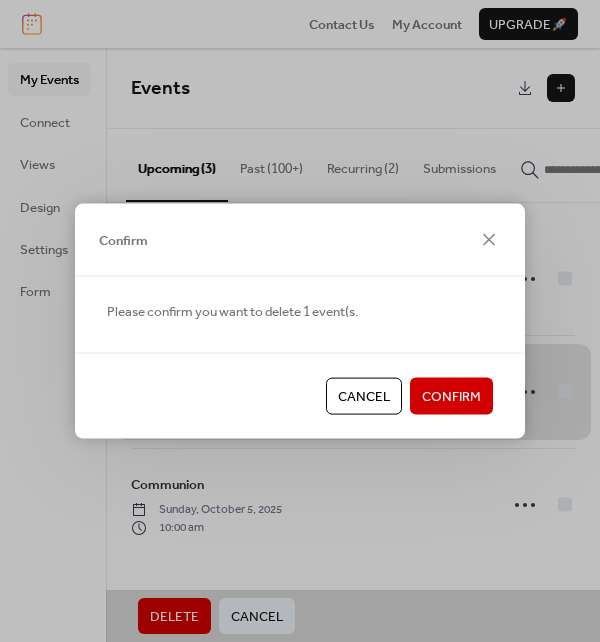 click on "Confirm" at bounding box center [451, 397] 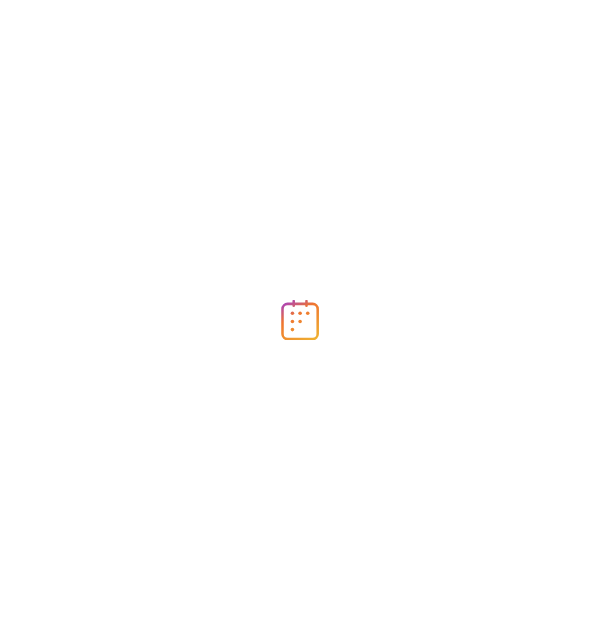 scroll, scrollTop: 0, scrollLeft: 0, axis: both 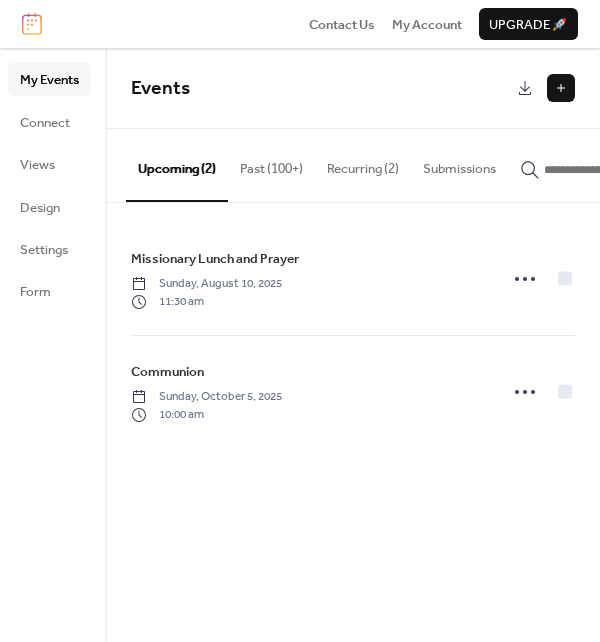 click on "Past (100+)" at bounding box center (271, 164) 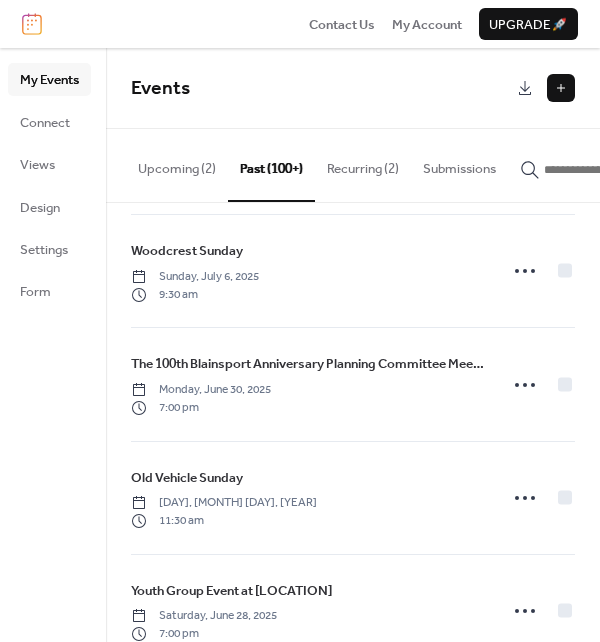 scroll, scrollTop: 462, scrollLeft: 0, axis: vertical 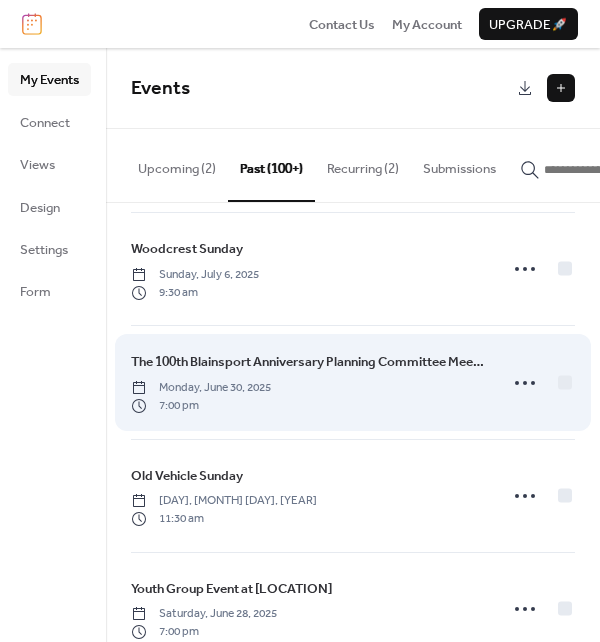 click on "The 100th Blainsport Anniversary Planning Committee Meeting" at bounding box center [308, 362] 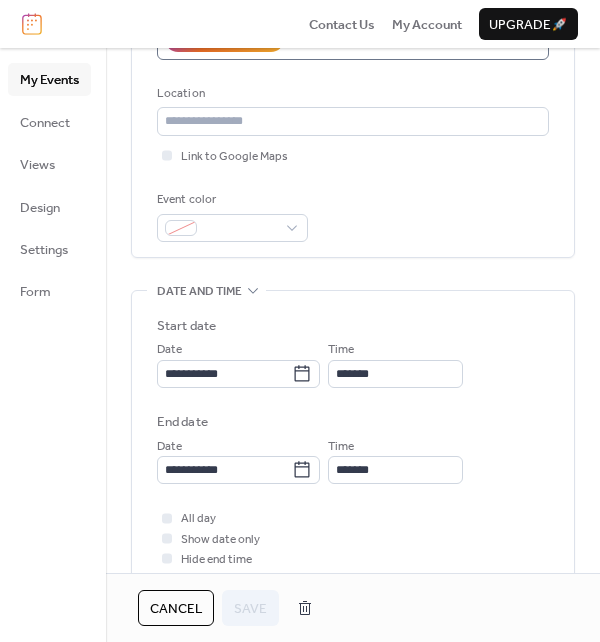 scroll, scrollTop: 392, scrollLeft: 0, axis: vertical 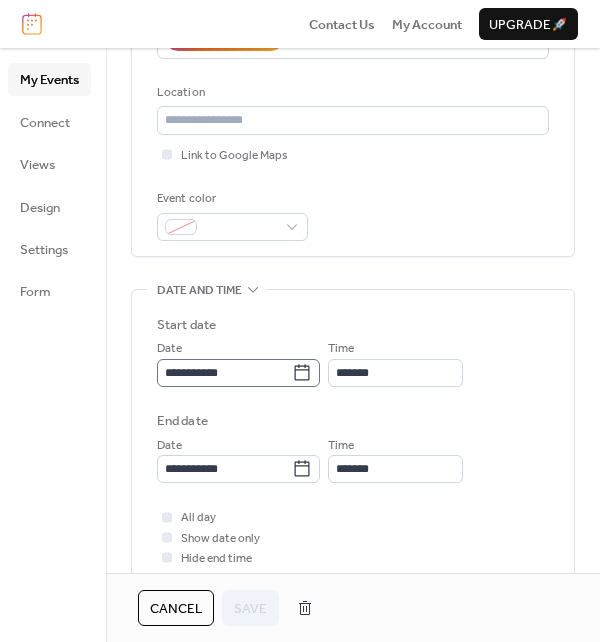 click 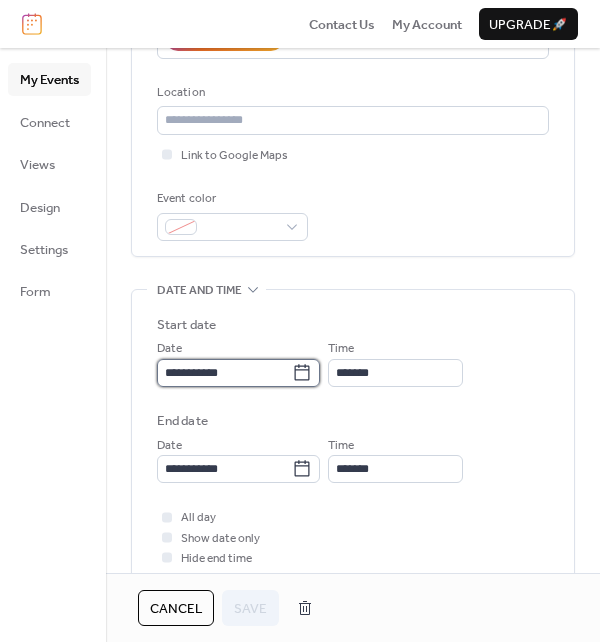 click on "**********" at bounding box center [224, 373] 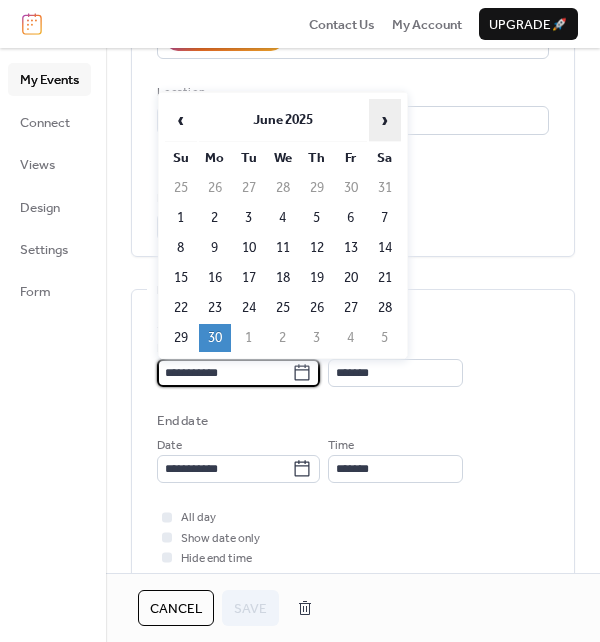 click on "›" at bounding box center [385, 120] 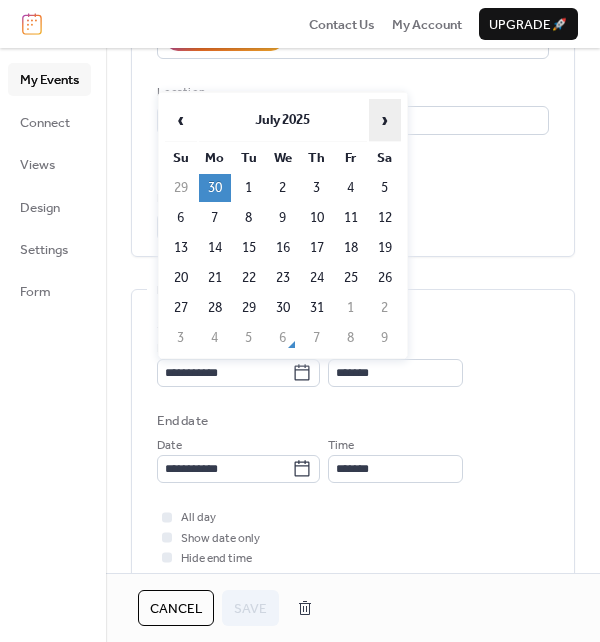 click on "›" at bounding box center [385, 120] 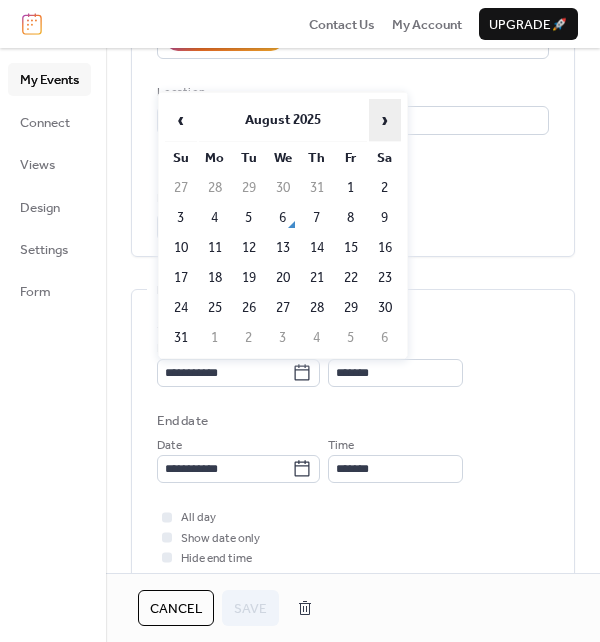 click on "›" at bounding box center (385, 120) 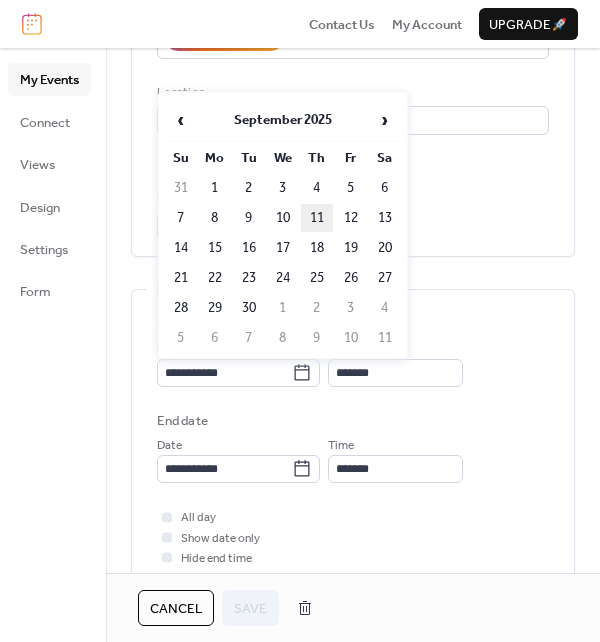click on "11" at bounding box center [317, 218] 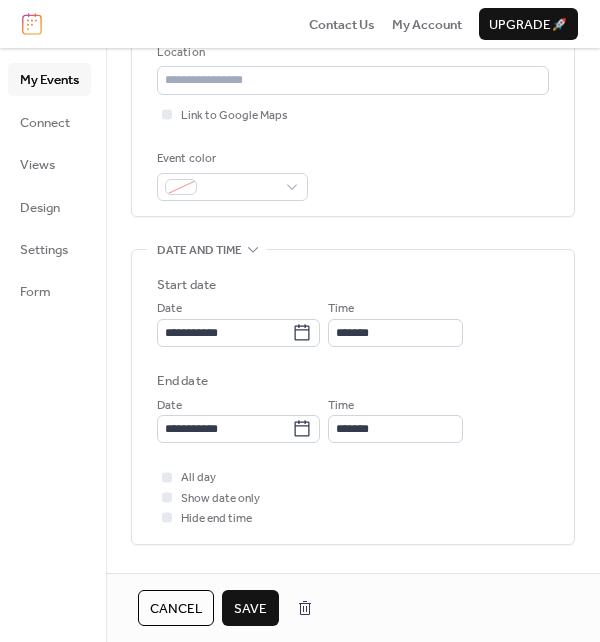 scroll, scrollTop: 432, scrollLeft: 0, axis: vertical 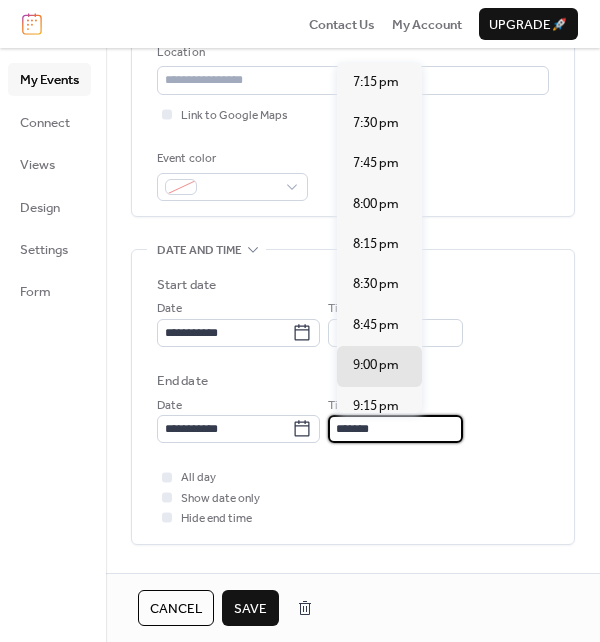 click on "*******" at bounding box center [395, 429] 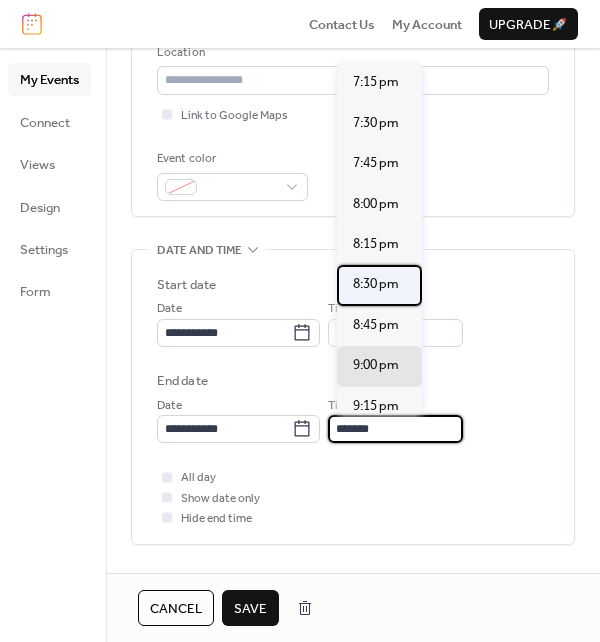 click on "8:30 pm" at bounding box center (376, 284) 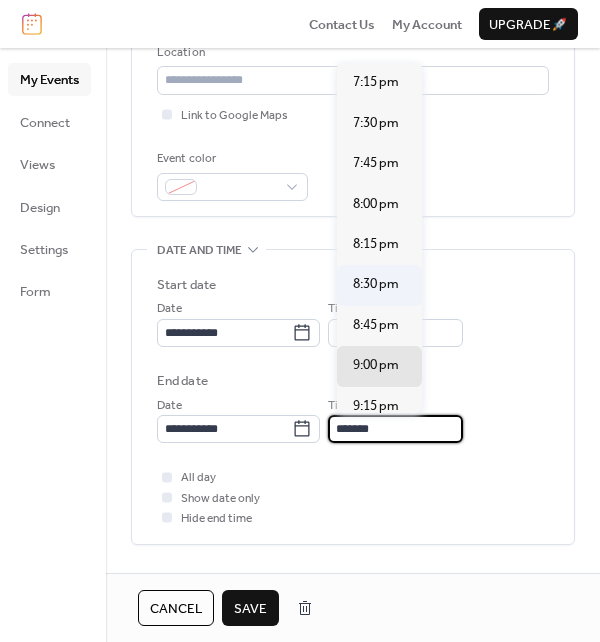 type on "*******" 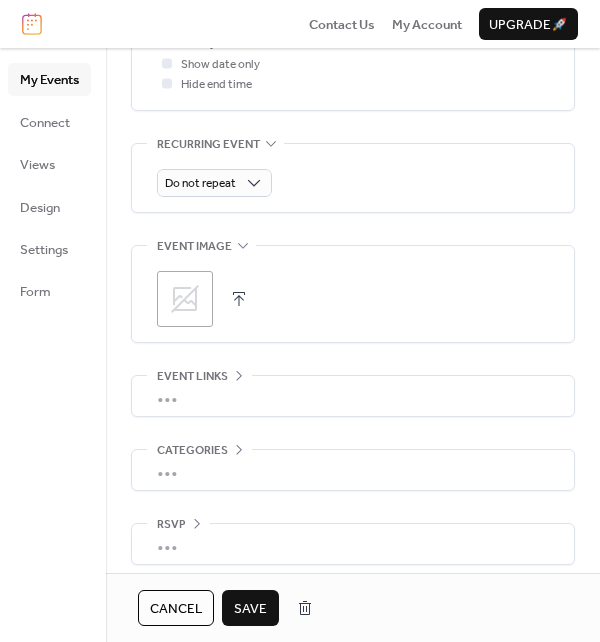 scroll, scrollTop: 875, scrollLeft: 0, axis: vertical 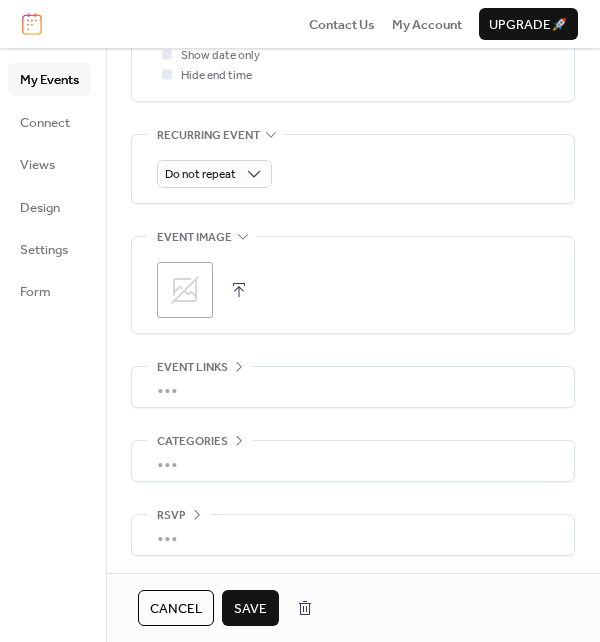 click on "Save" at bounding box center [250, 609] 